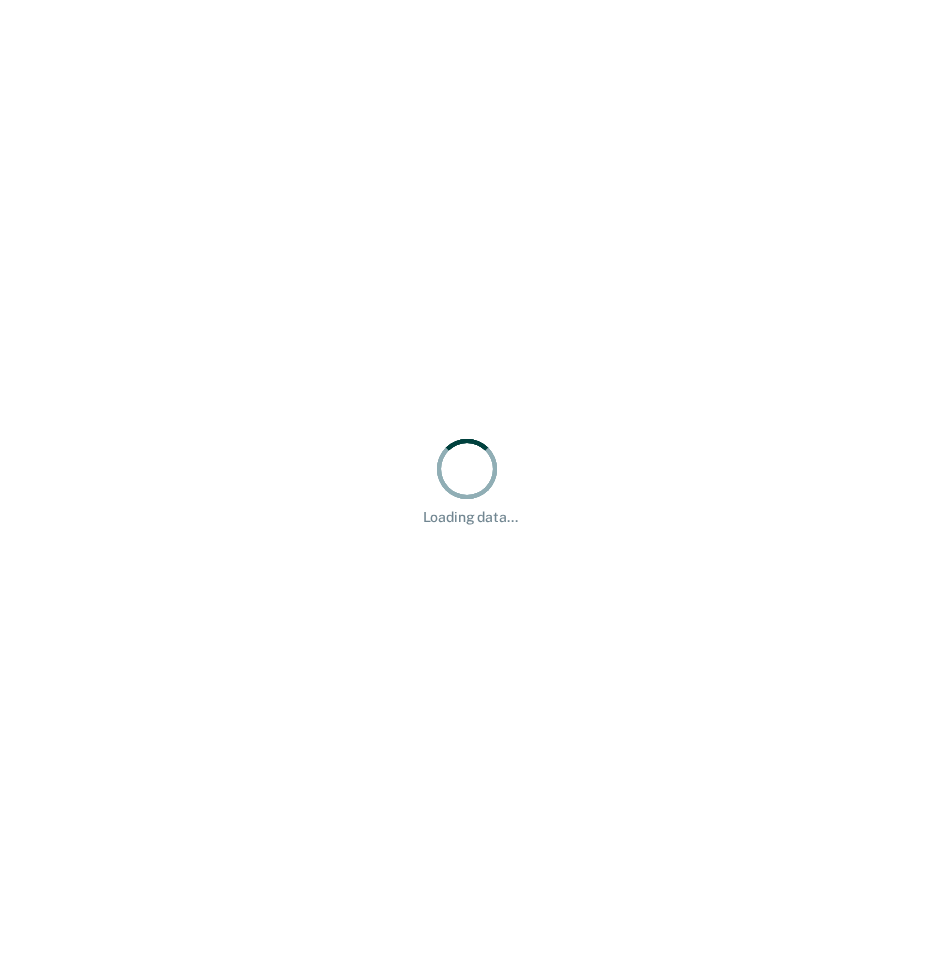 scroll, scrollTop: 0, scrollLeft: 0, axis: both 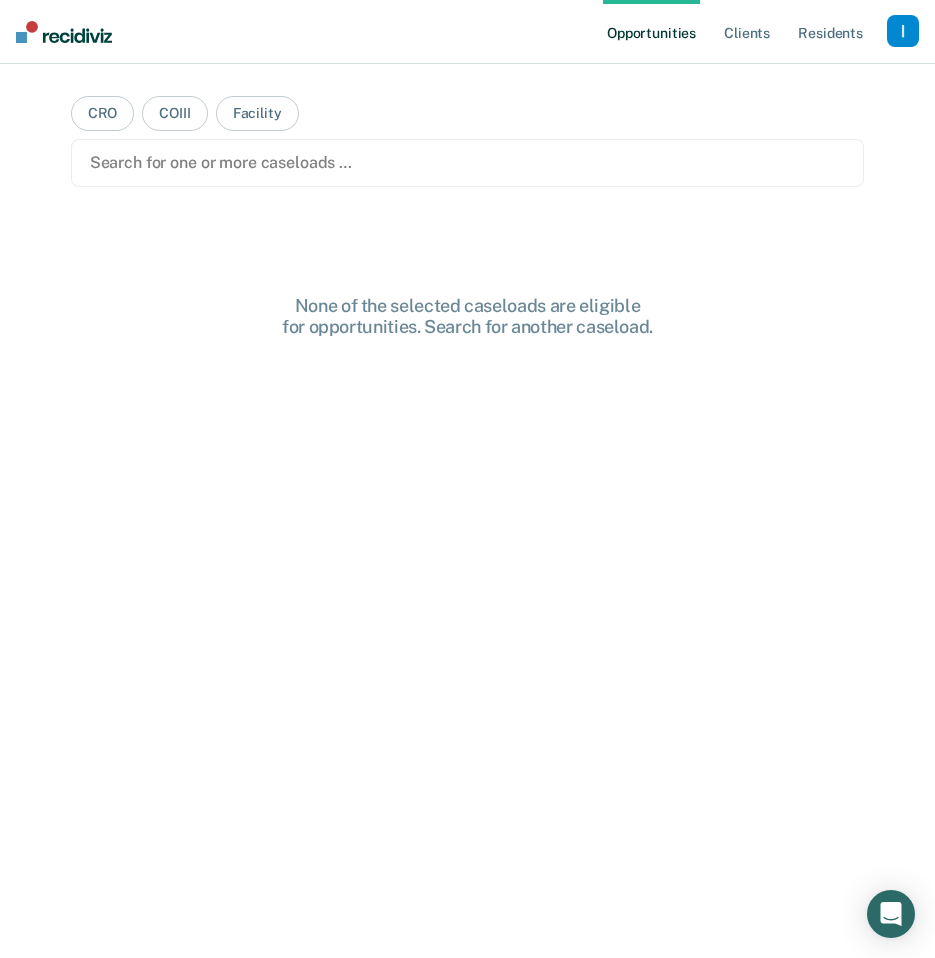 click at bounding box center [468, 162] 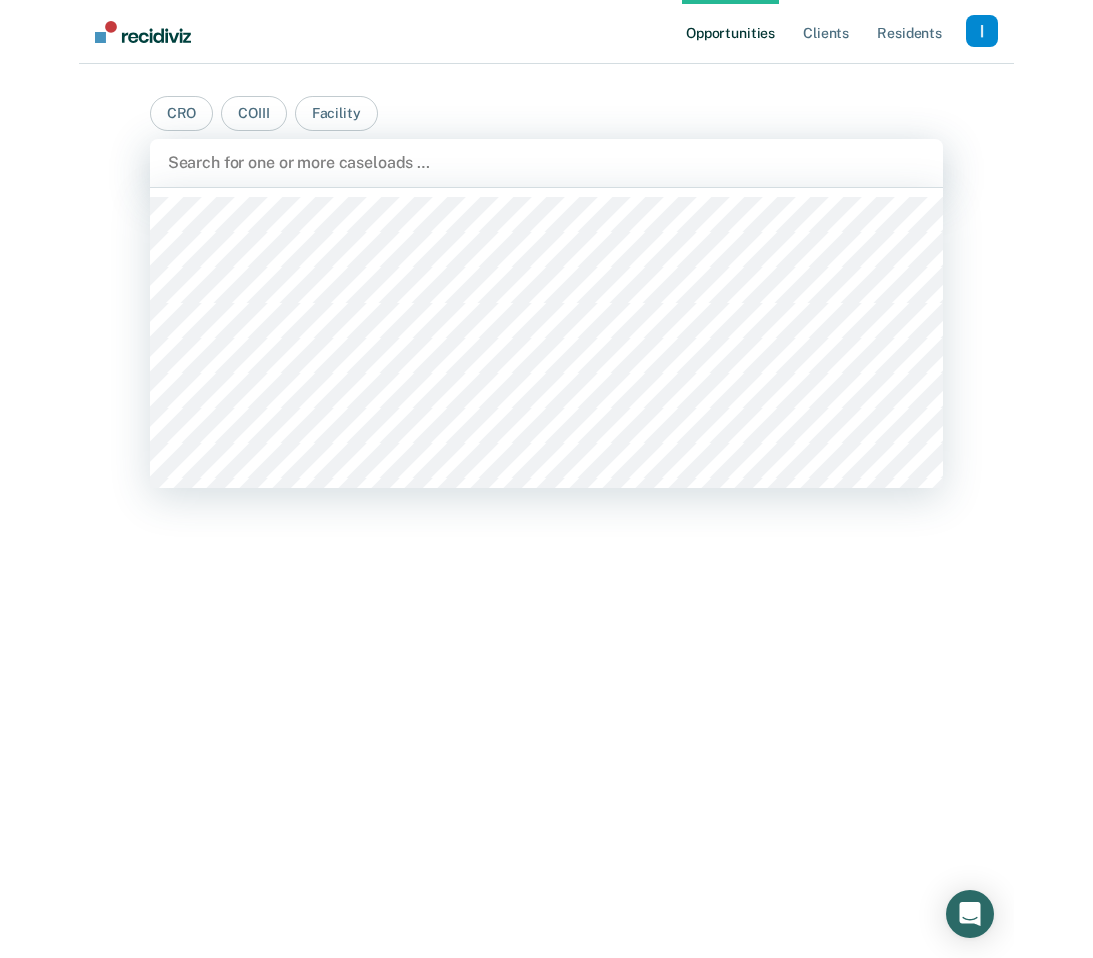 scroll, scrollTop: 1236, scrollLeft: 0, axis: vertical 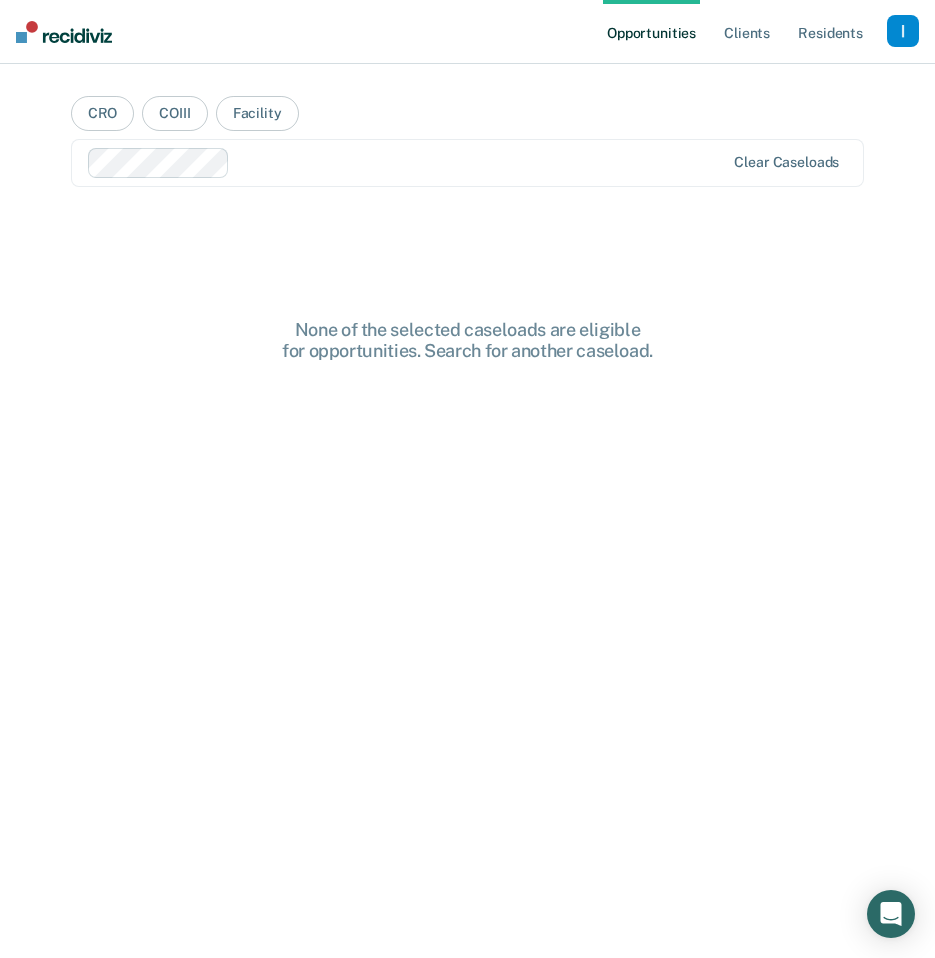 click at bounding box center [903, 31] 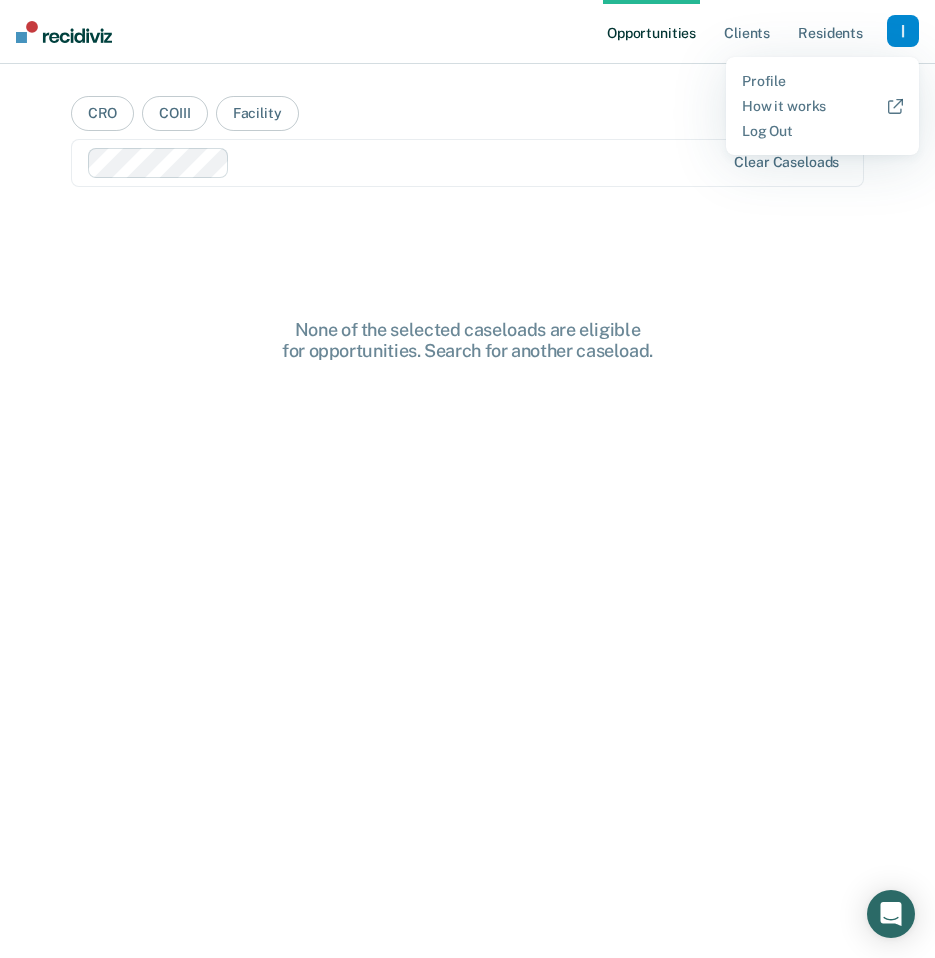 click on "None of the selected caseloads are eligible for opportunities. Search for another caseload." at bounding box center (468, 578) 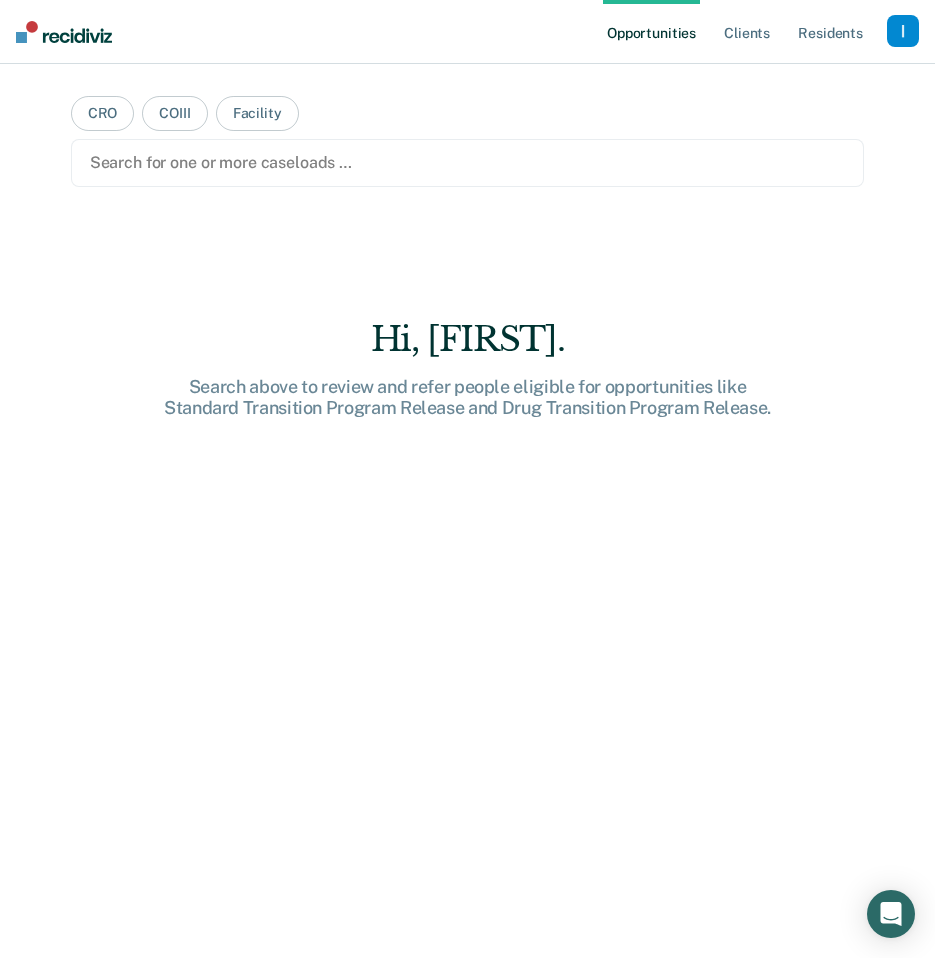 click at bounding box center (903, 31) 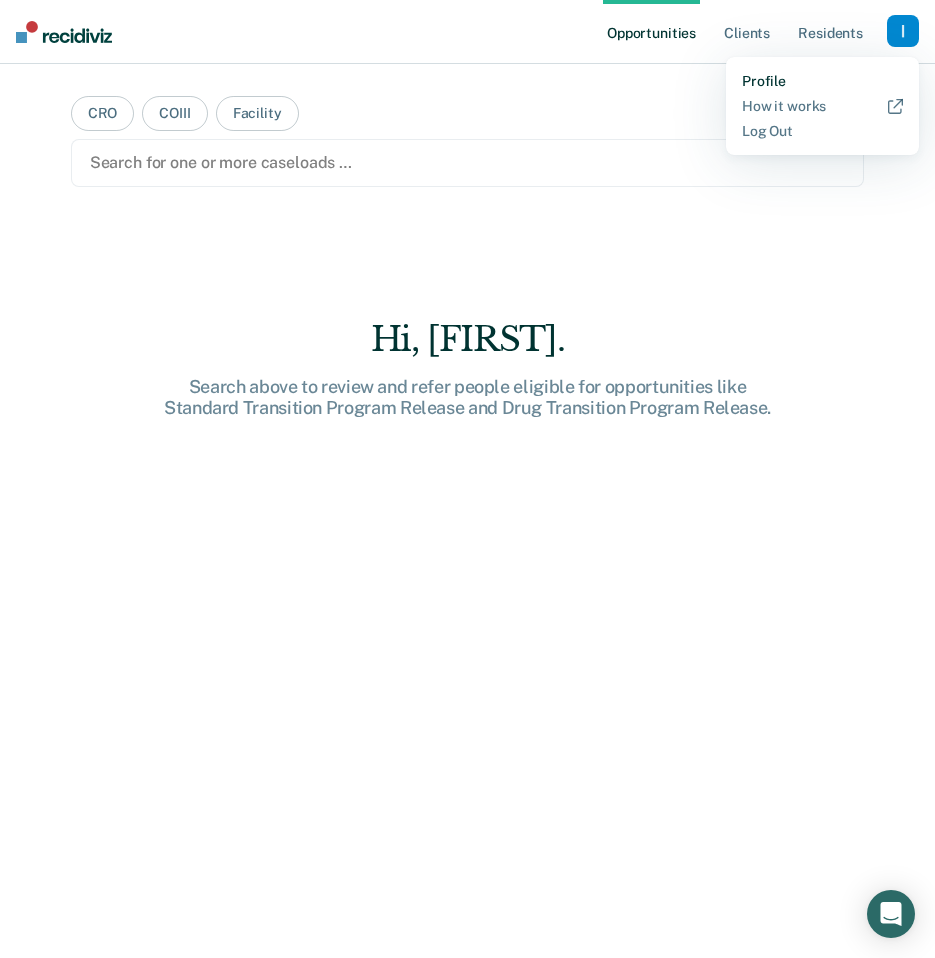 click on "Profile" at bounding box center [822, 81] 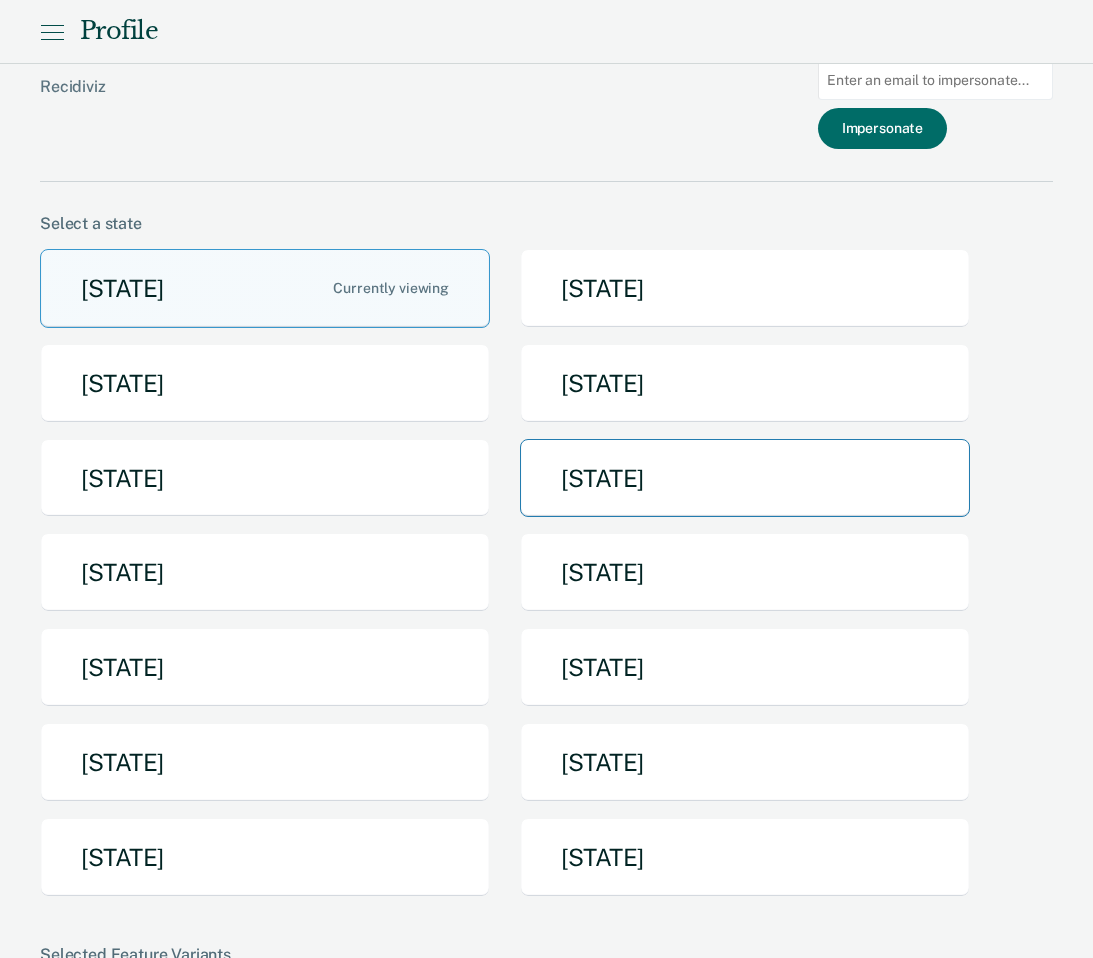 click on "[STATE]" at bounding box center (745, 478) 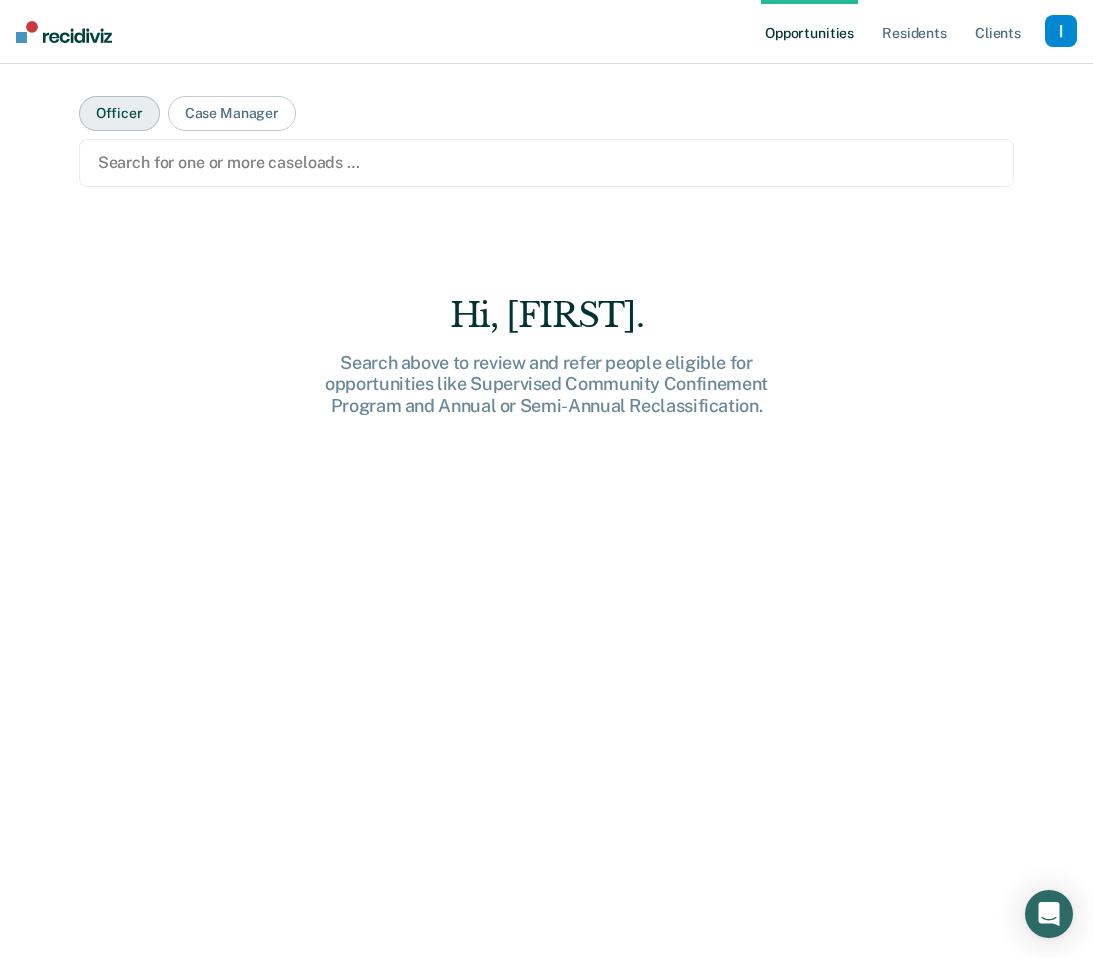 click on "Officer" at bounding box center [119, 113] 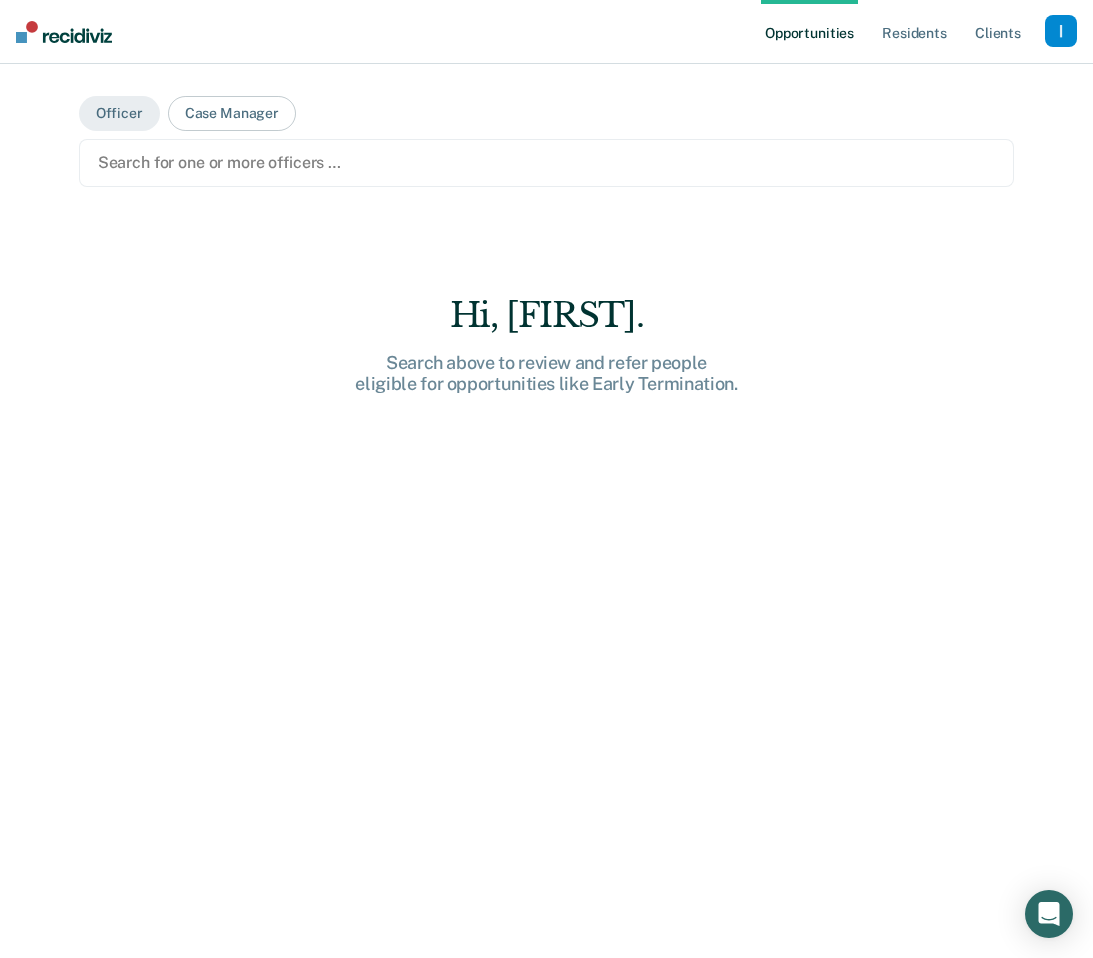 click on "Search for one or more officers …" at bounding box center [547, 163] 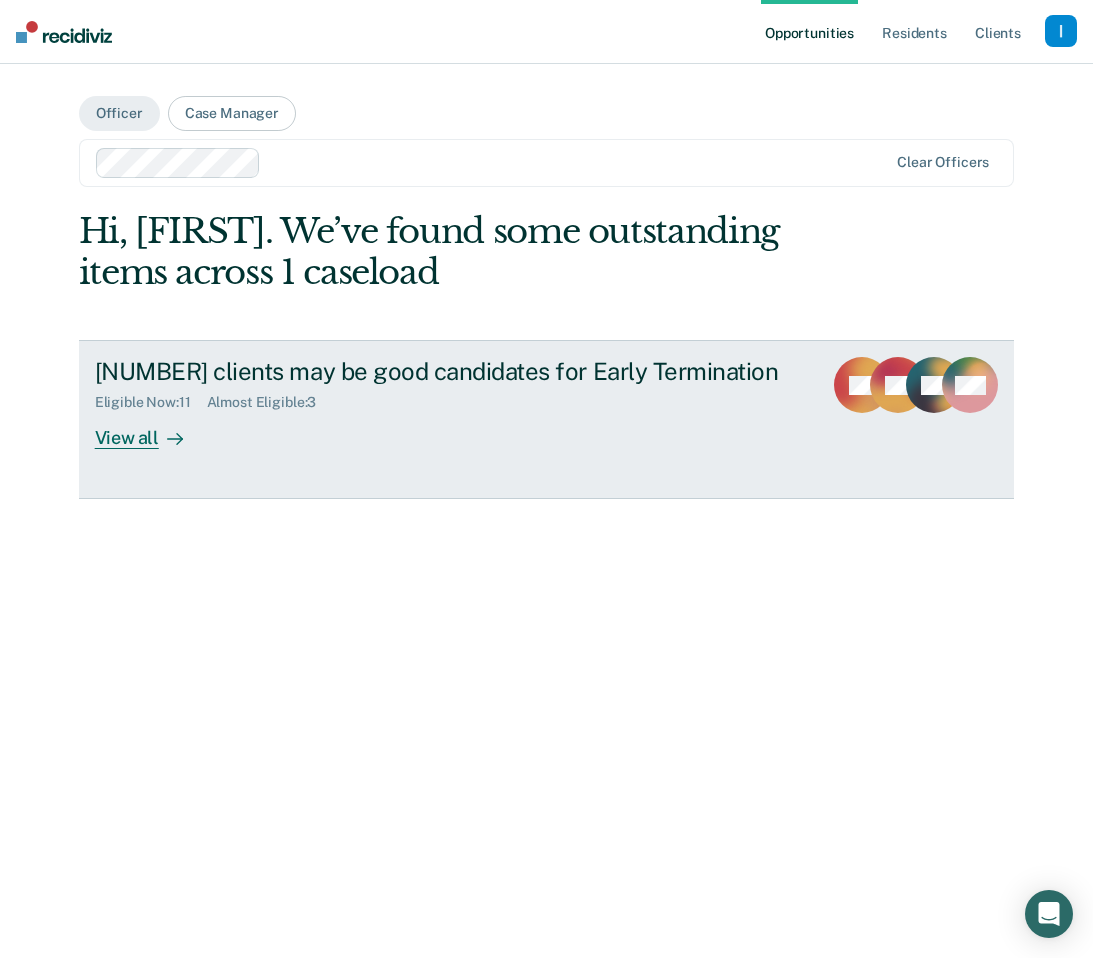 click on "View all" at bounding box center [151, 430] 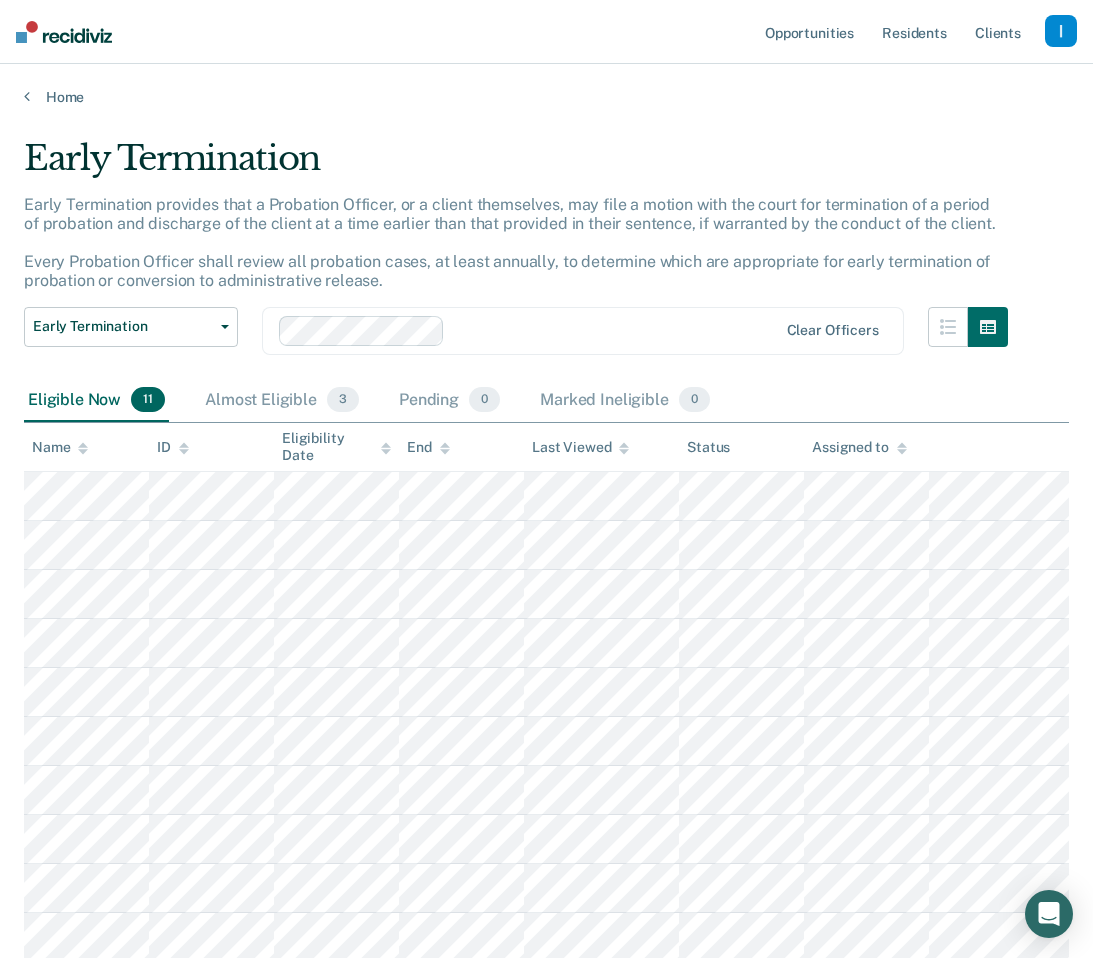 scroll, scrollTop: 196, scrollLeft: 0, axis: vertical 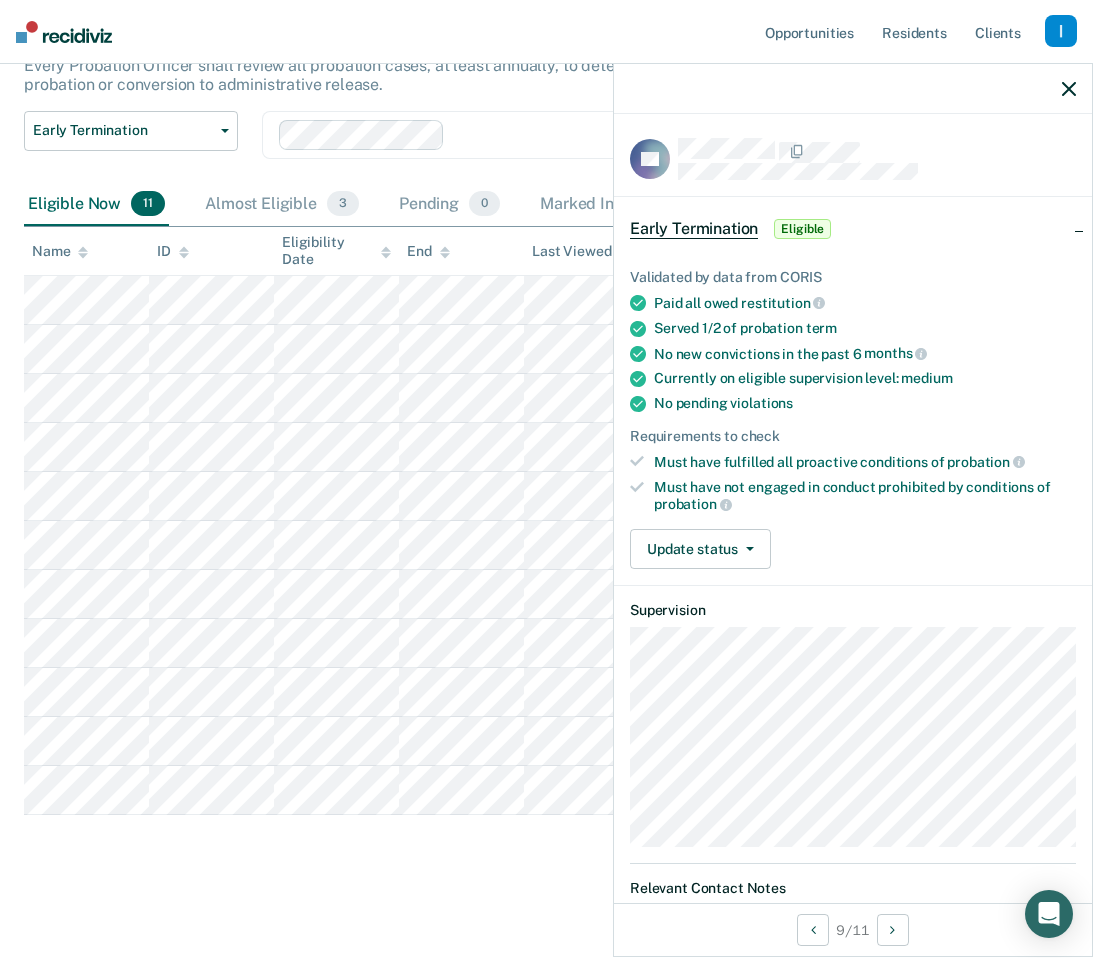 click on "Early Termination   Early Termination provides that a Probation Officer, or a client themselves, may file a motion with the court for termination of a period of probation and discharge of the client at a time earlier than that provided in their sentence, if warranted by the conduct of the client. Every Probation Officer shall review all probation cases, at least annually, to determine which are appropriate for early termination of probation or conversion to administrative release. Early Termination Early Termination Clear   officers Eligible Now [NUMBER] Almost Eligible [NUMBER] Pending [NUMBER] Marked Ineligible [NUMBER]
To pick up a draggable item, press the space bar.
While dragging, use the arrow keys to move the item.
Press space again to drop the item in its new position, or press escape to cancel.
Name ID Eligibility Date End Last Viewed Status Assigned to" at bounding box center (546, 407) 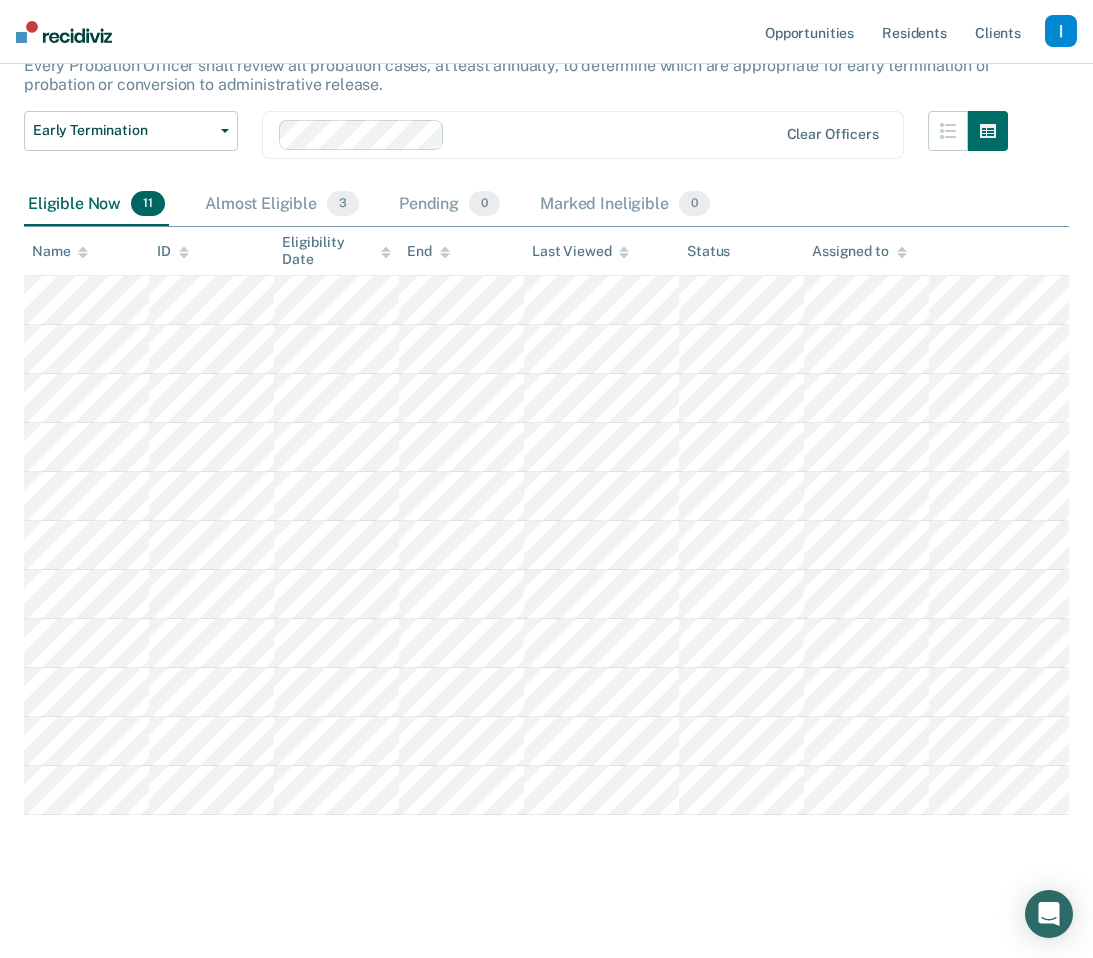 click on "Early Termination provides that a Probation Officer, or a client themselves, may file a motion with the court for termination of a period of probation and discharge of the client at a time earlier than that provided in their sentence, if warranted by the conduct of the client. Every Probation Officer shall review all probation cases, at least annually, to determine which are appropriate for early termination of probation or conversion to administrative release." at bounding box center [516, 55] 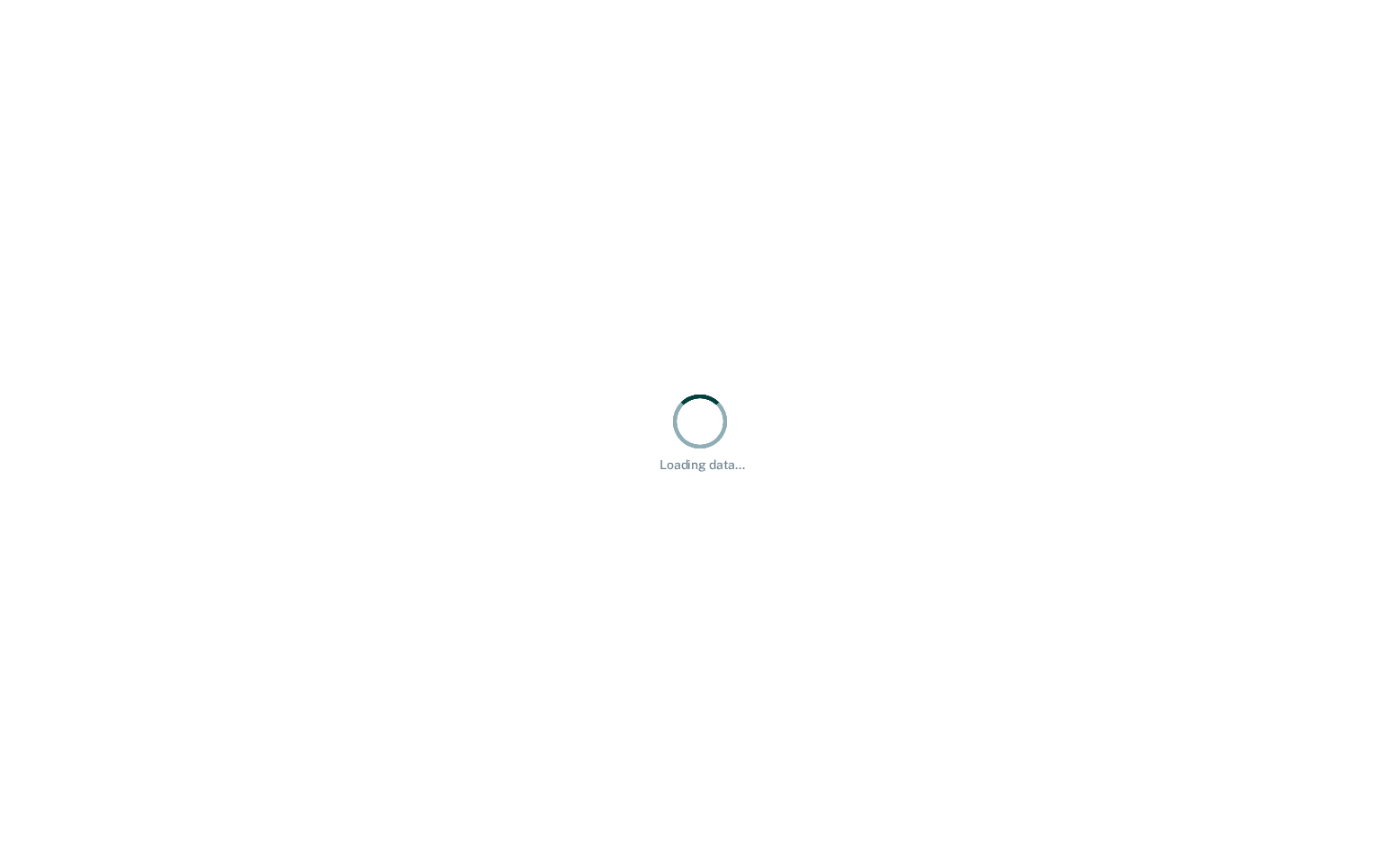 scroll, scrollTop: 0, scrollLeft: 0, axis: both 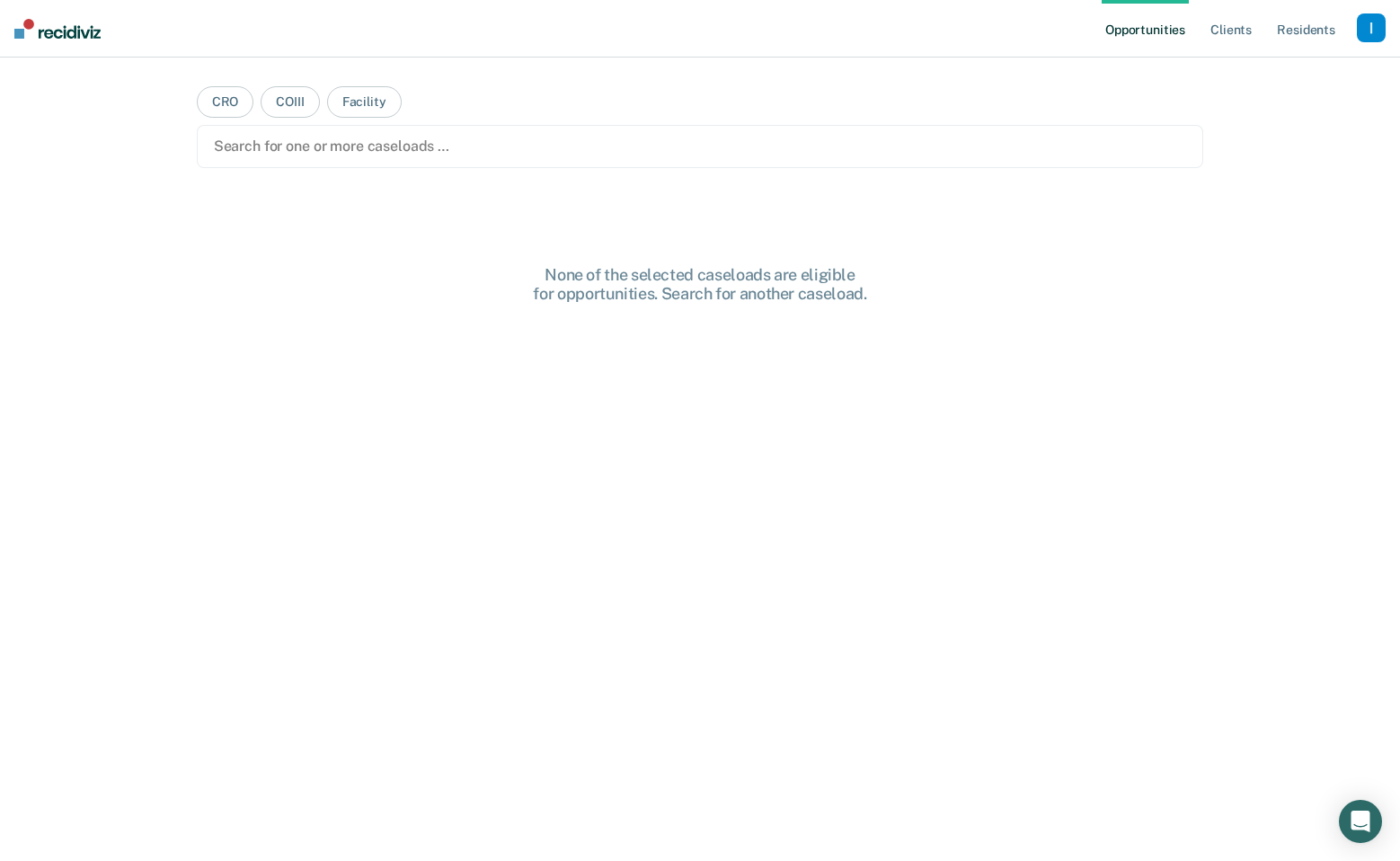 click at bounding box center [1371, 28] 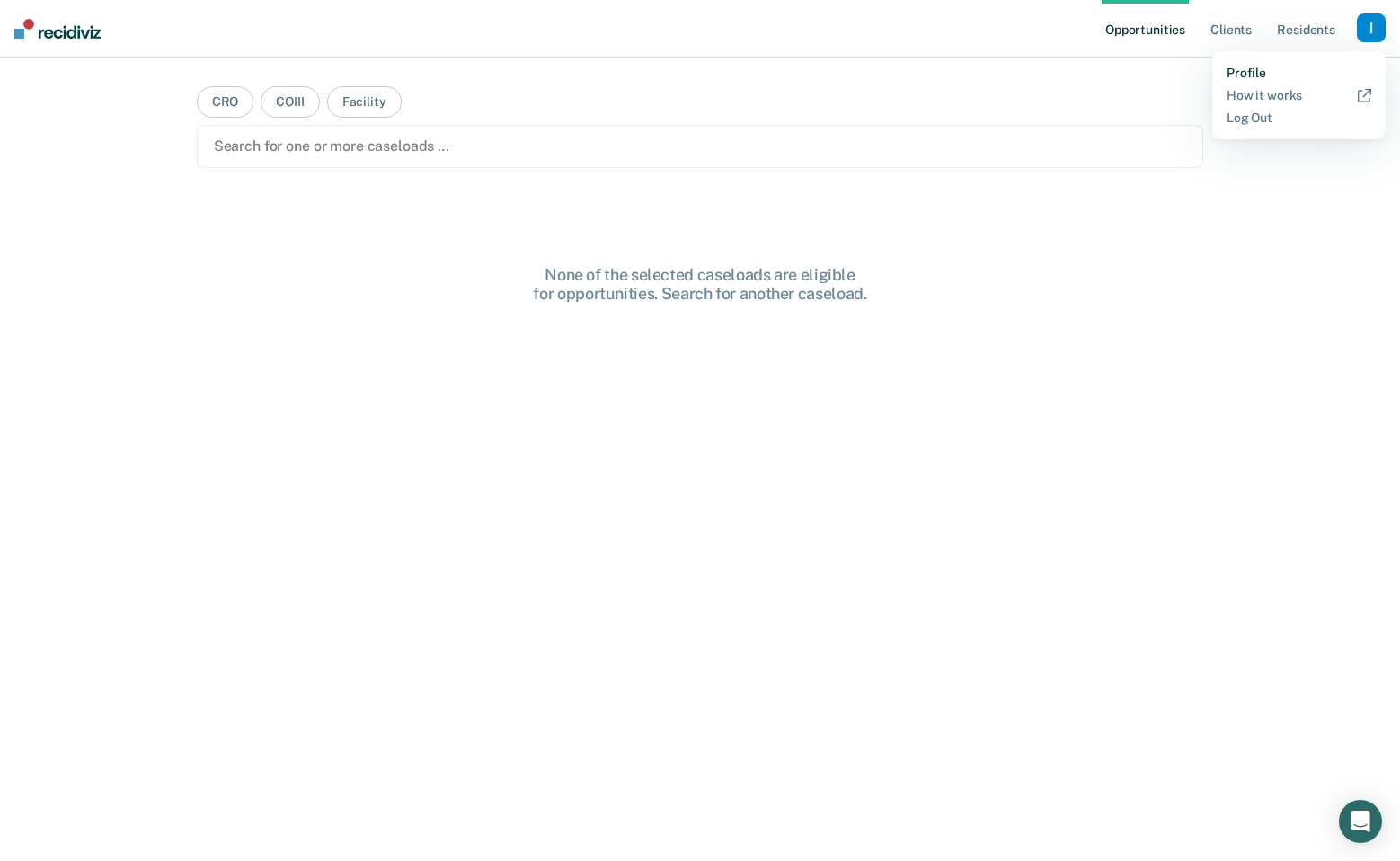 click on "Profile" at bounding box center (1298, 73) 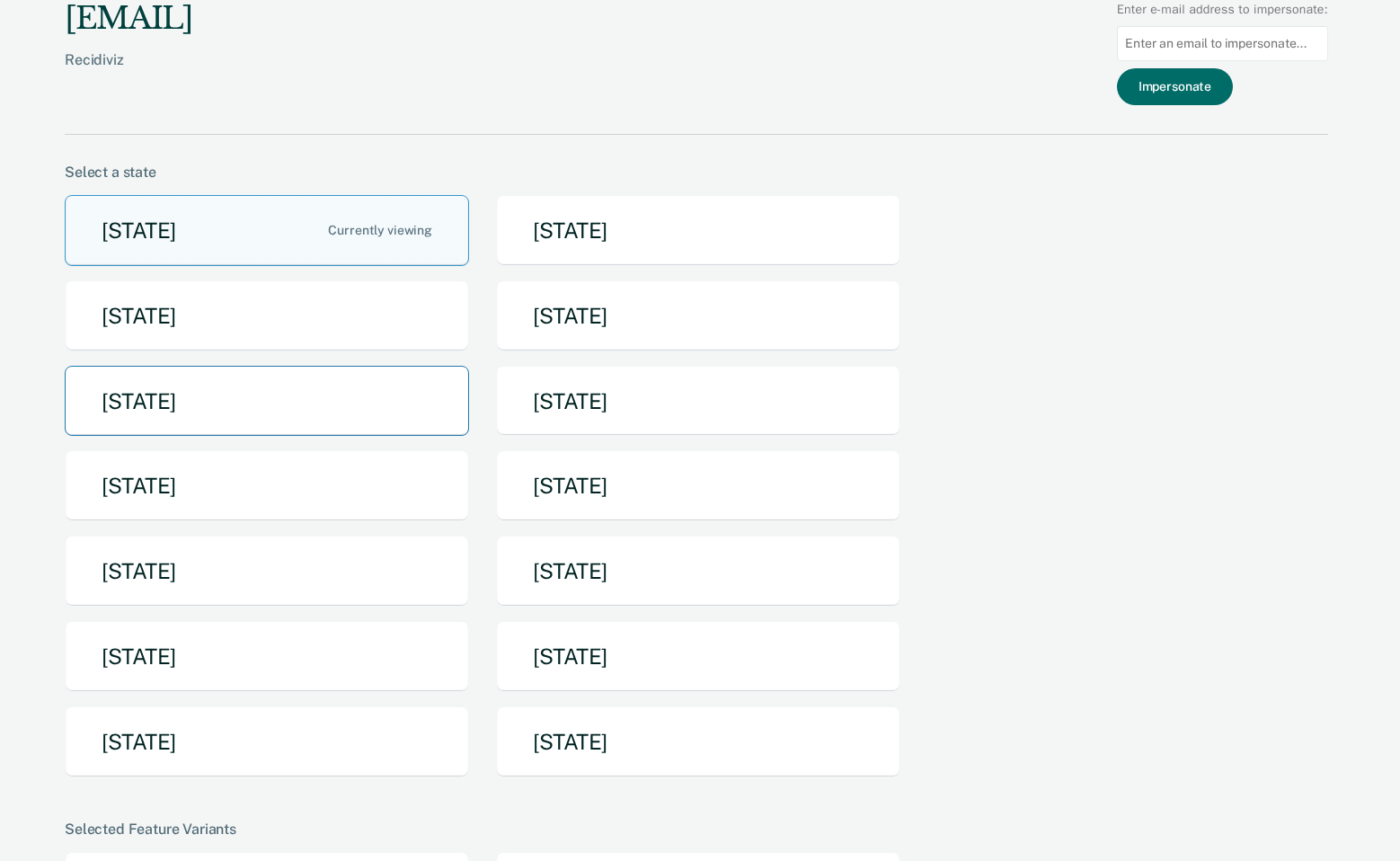 click on "[STATE]" at bounding box center (267, 401) 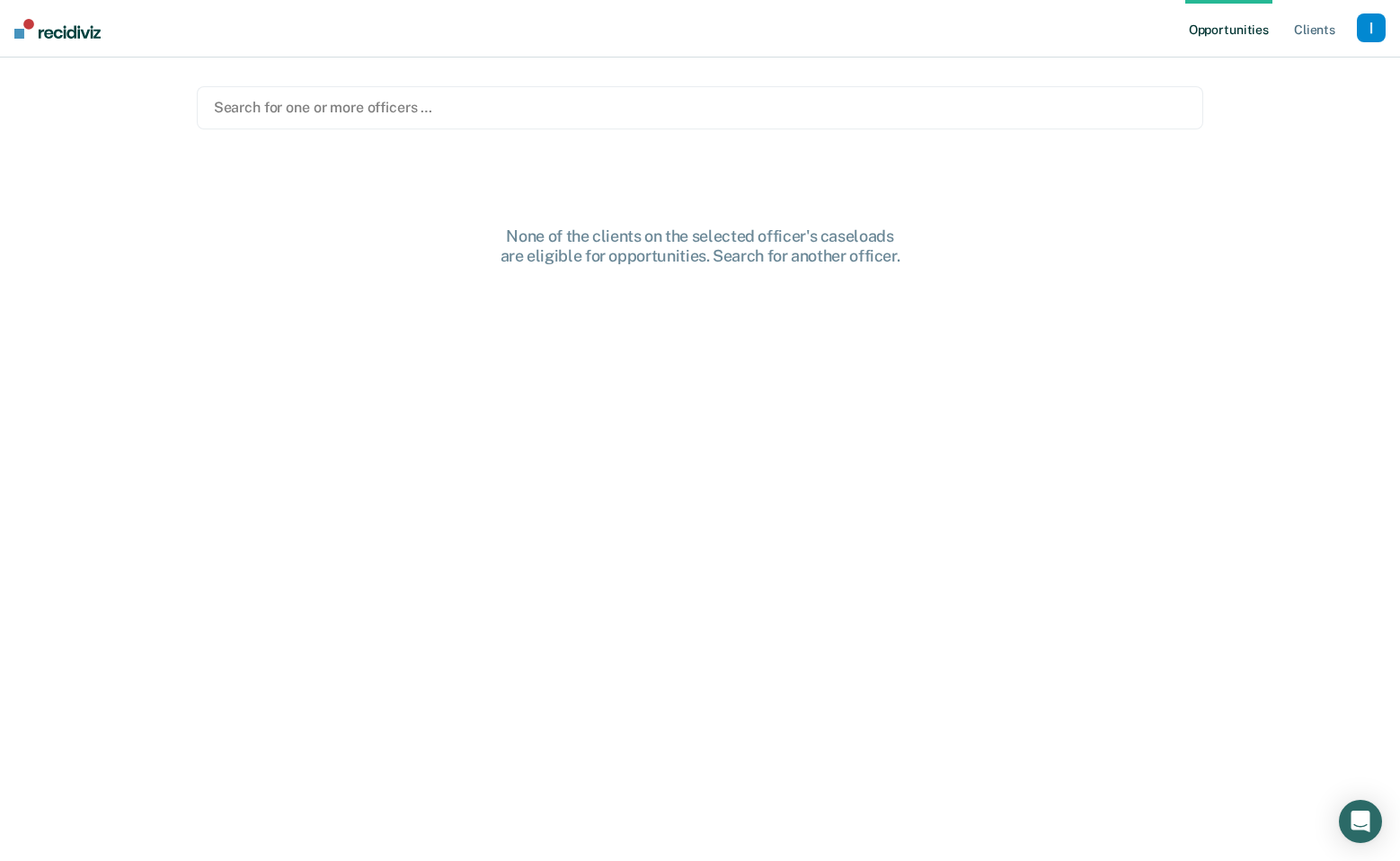 click at bounding box center [700, 107] 